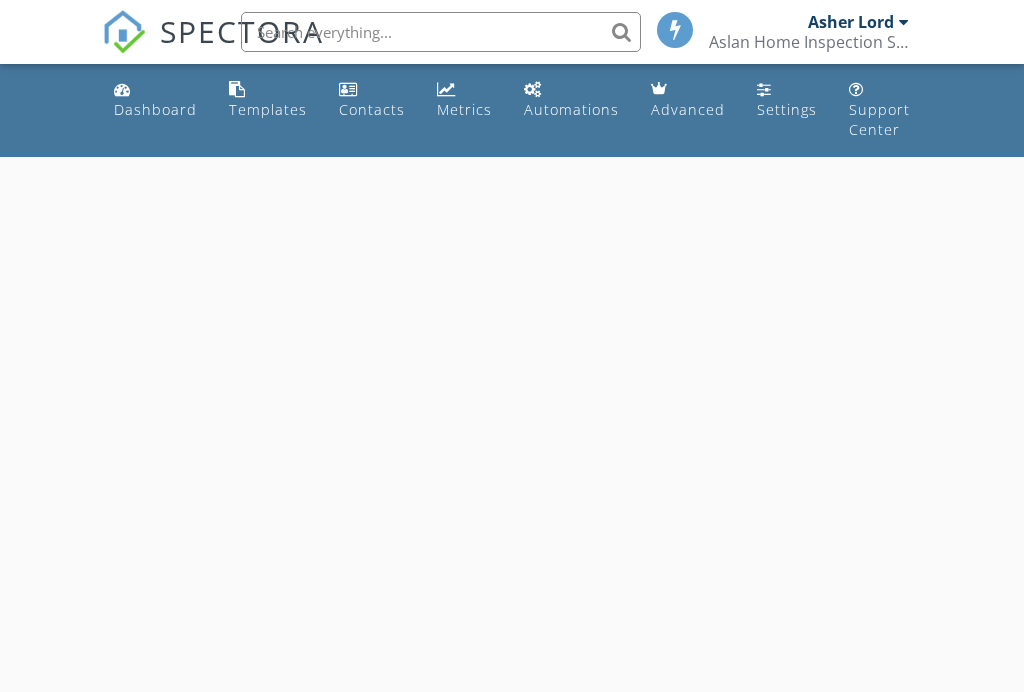 scroll, scrollTop: 0, scrollLeft: 0, axis: both 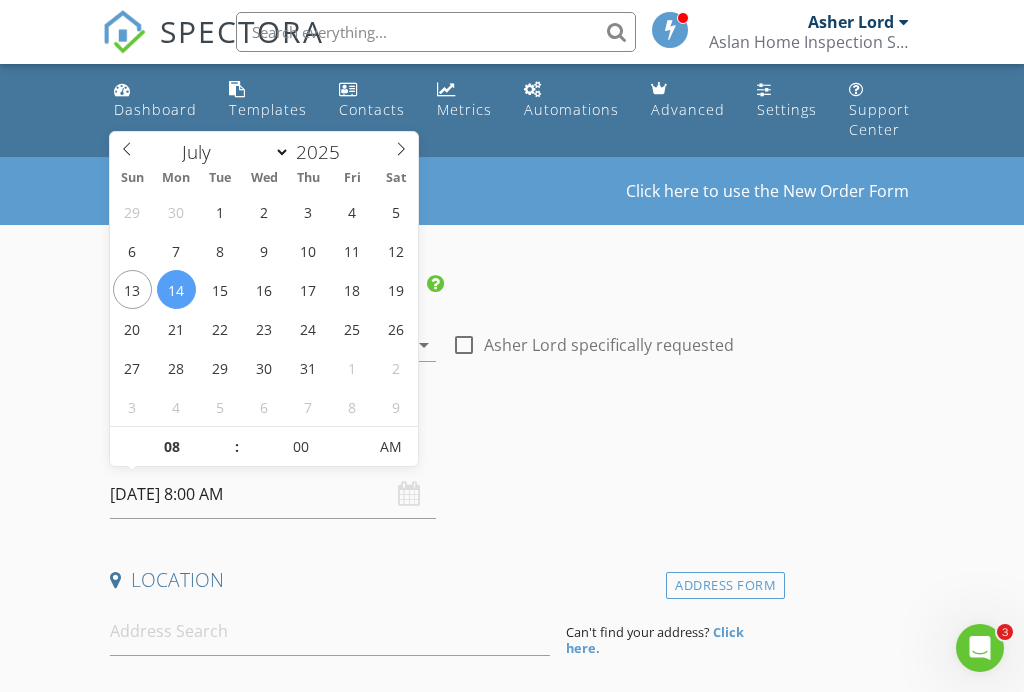 click on "[DATE] 8:00 AM" at bounding box center [272, 494] 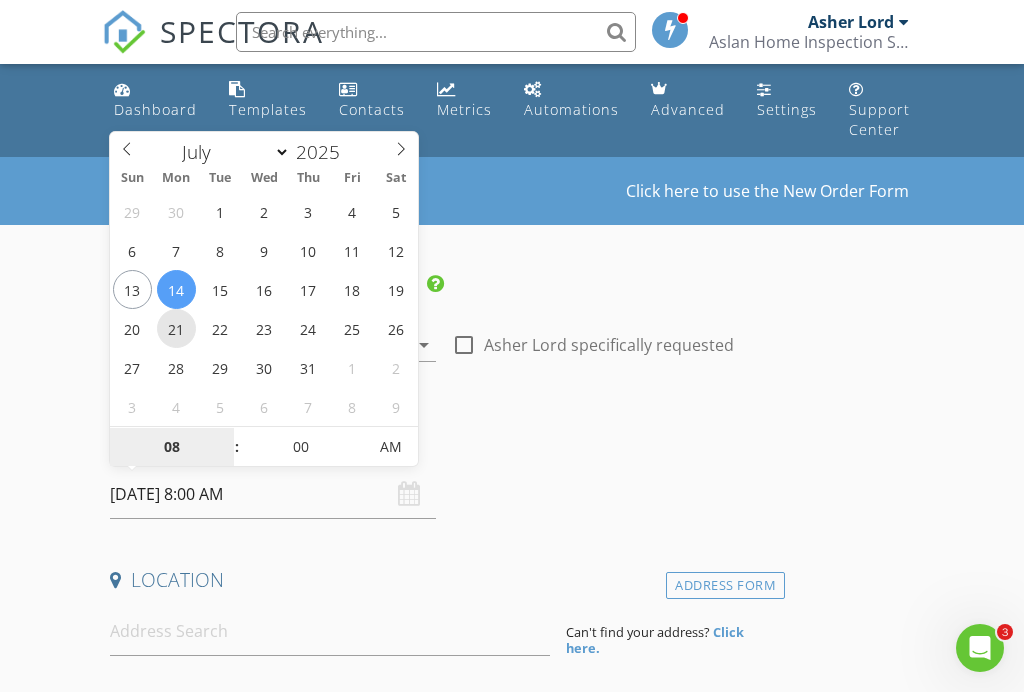 type on "07/21/2025 8:00 AM" 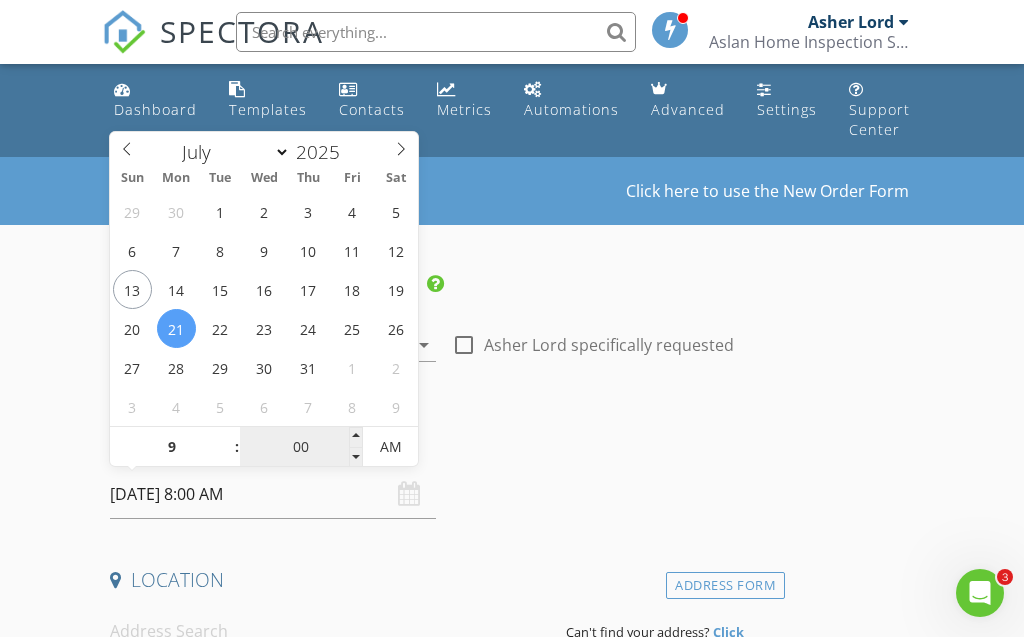 type on "09" 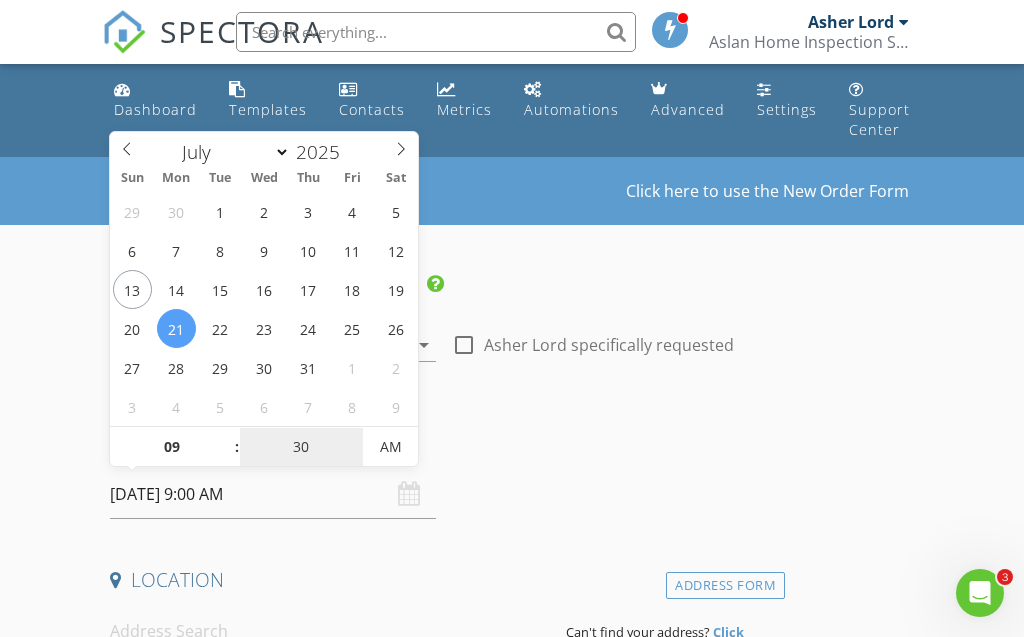 type on "30" 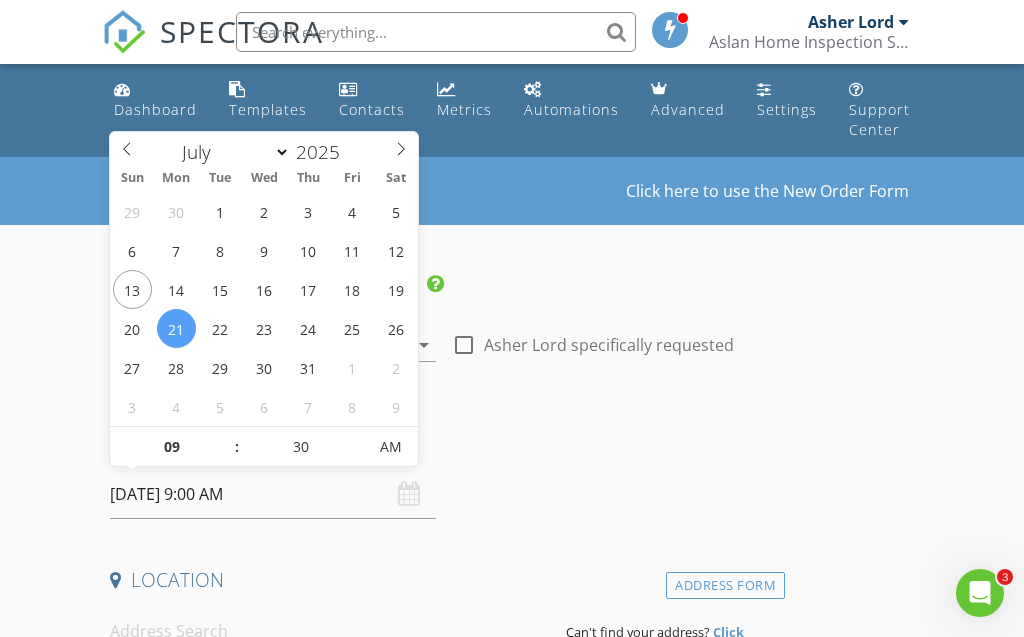 type on "[DATE] 9:30 AM" 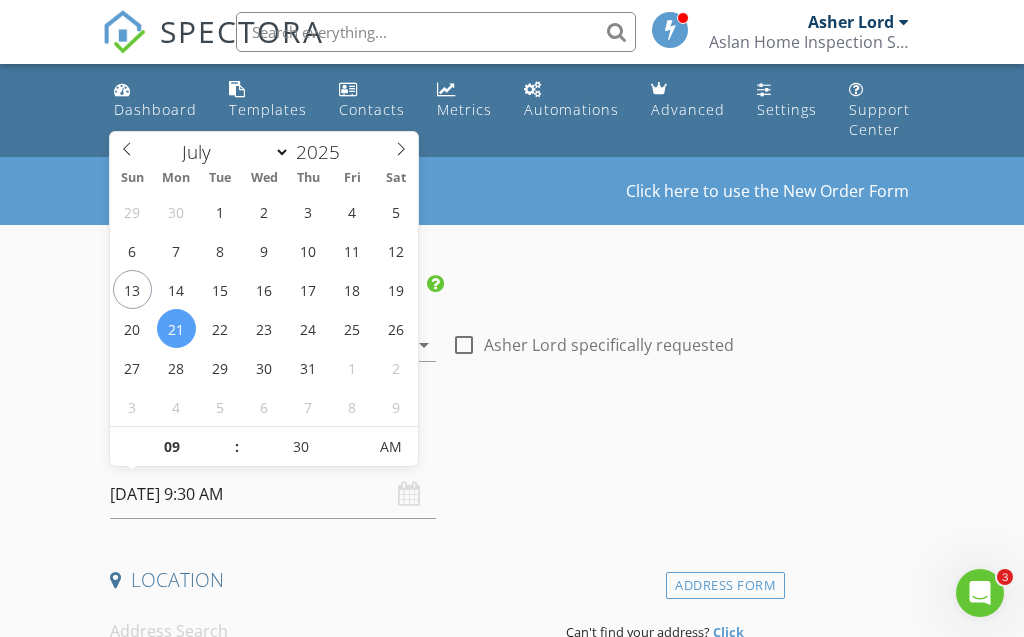 click on "Date/Time" at bounding box center [443, 443] 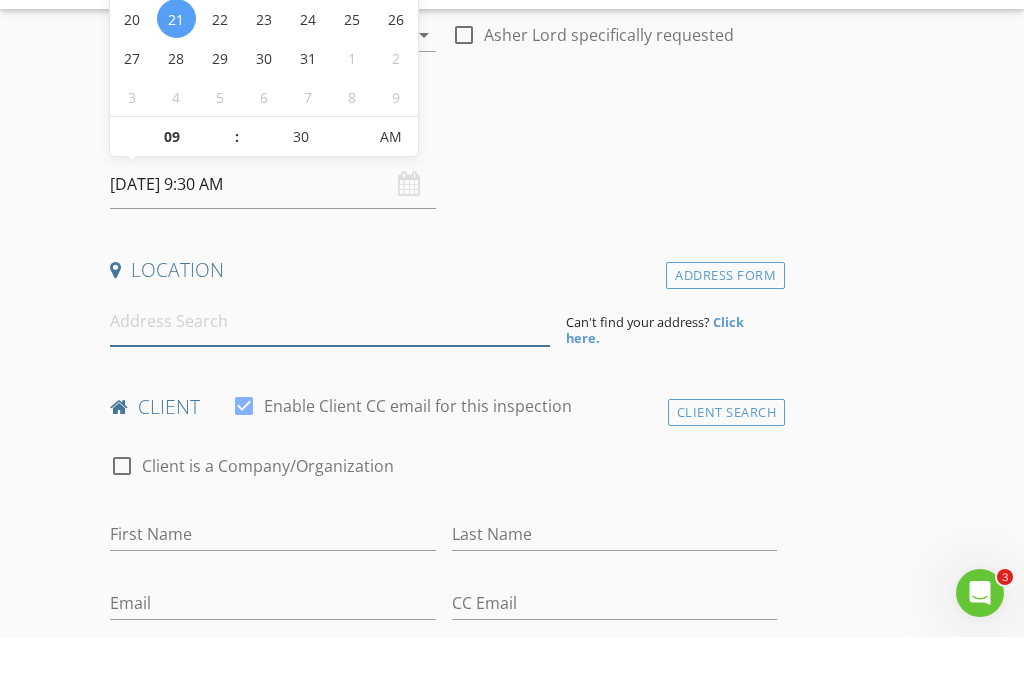 click on "SPECTORA
Asher Lord
Aslan Home Inspection Services
Role:
Inspector
Dashboard
New Inspection
Inspections
Calendar
Template Editor
Contacts
Automations
Team
Metrics
Payments
Data Exports
Billing
Reporting
Advanced
Settings
What's New
Sign Out
Dashboard
Templates
Contacts
Metrics
Automations
Advanced
Settings
Support Center
This will disable all automated notifications for this inspection. Use this for mock inspections or inspections where you'd prefer not to send any communication out.     Real Estate Agent Internet Search Relocation Company Past Customer Other             Military   $25.0 off Residential Home Inspection, Condominium Inspection" at bounding box center [512, 1340] 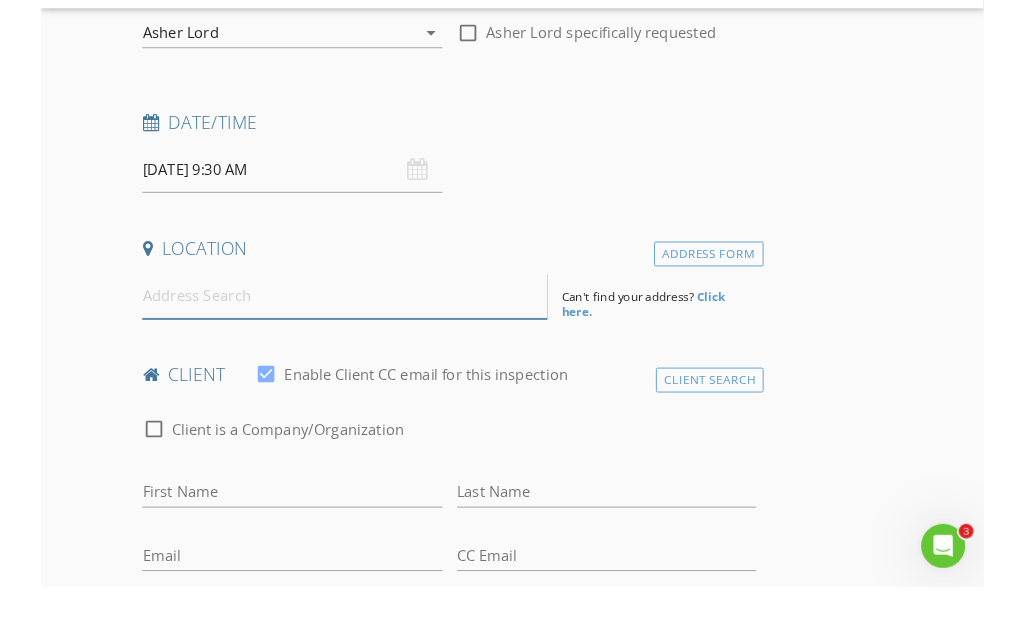 scroll, scrollTop: 310, scrollLeft: 0, axis: vertical 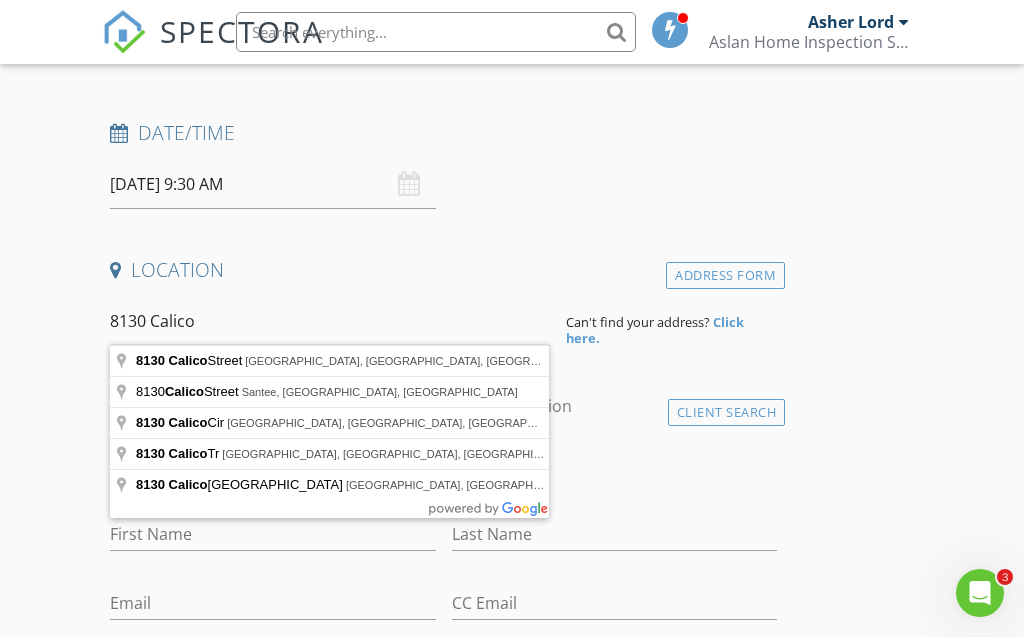 type on "8130 Calico Street, San Diego, CA, USA" 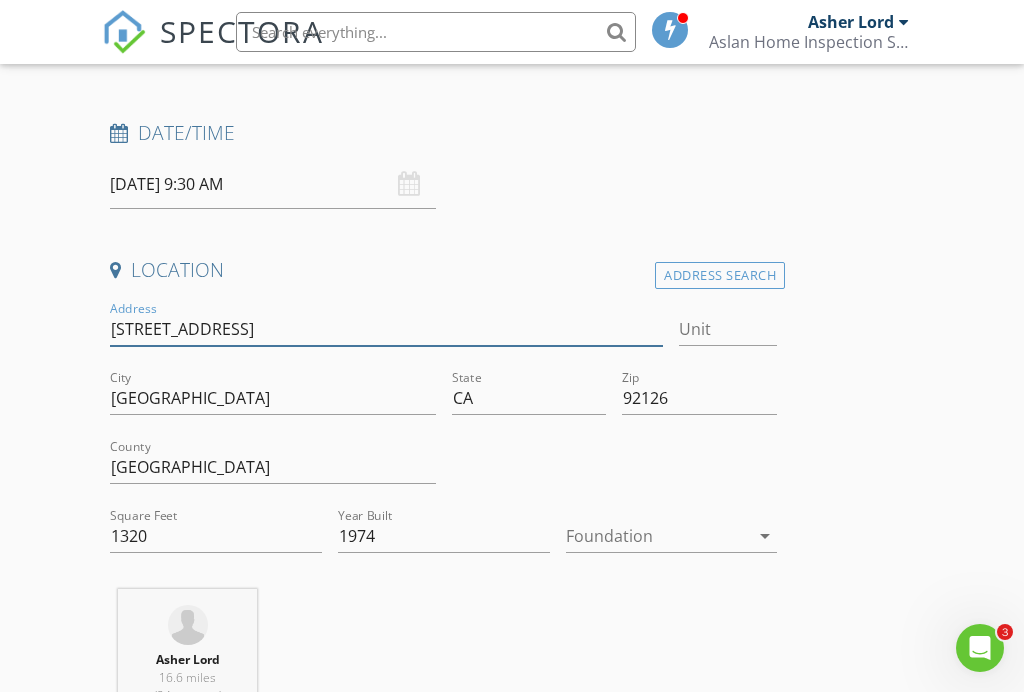 click on "8130 Calico St" at bounding box center (386, 329) 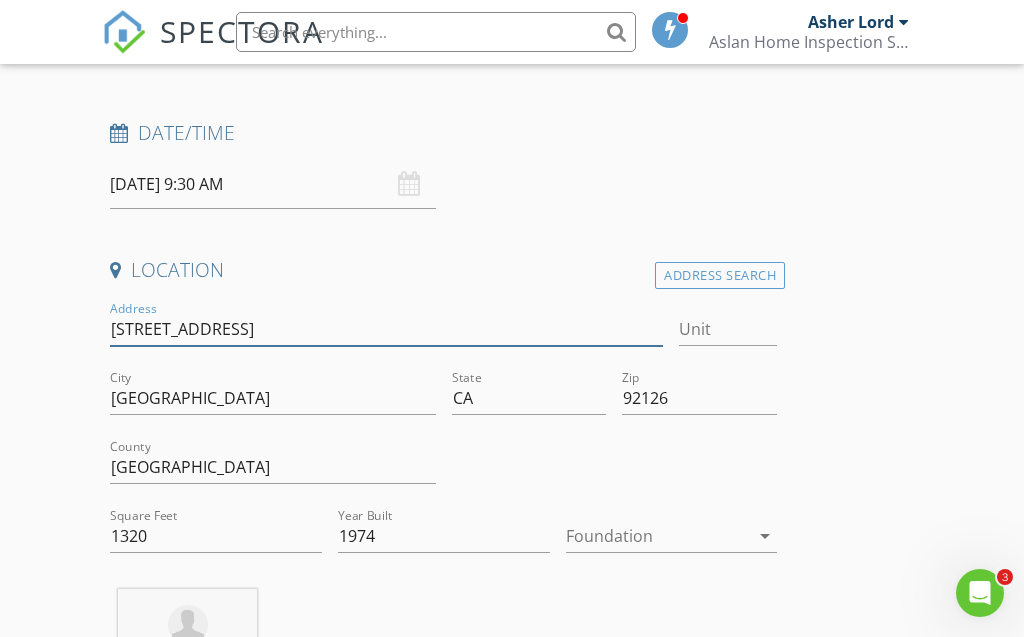type on "[STREET_ADDRESS]" 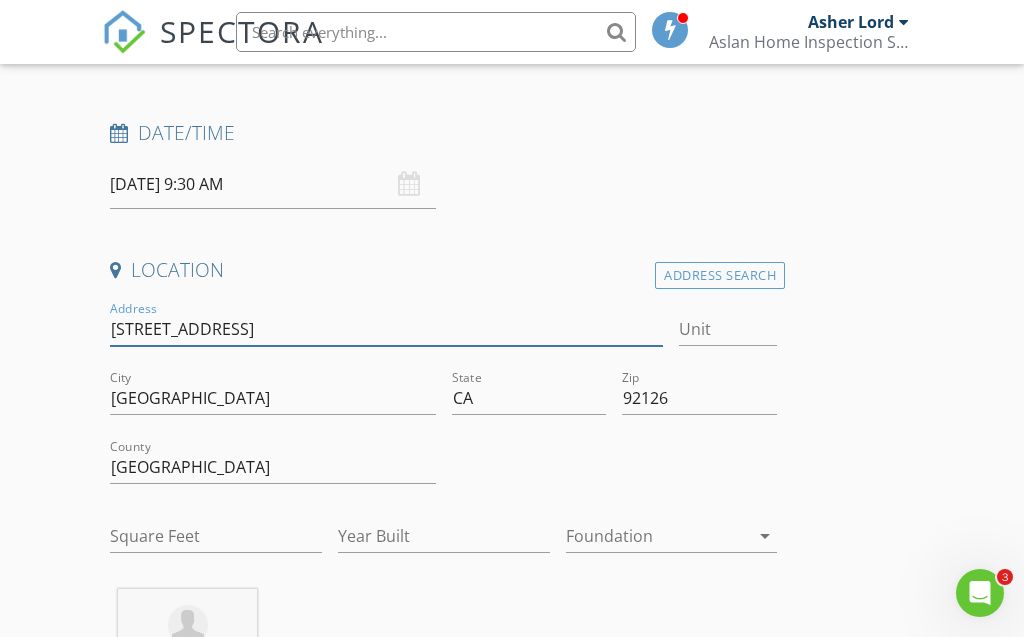 type on "1680" 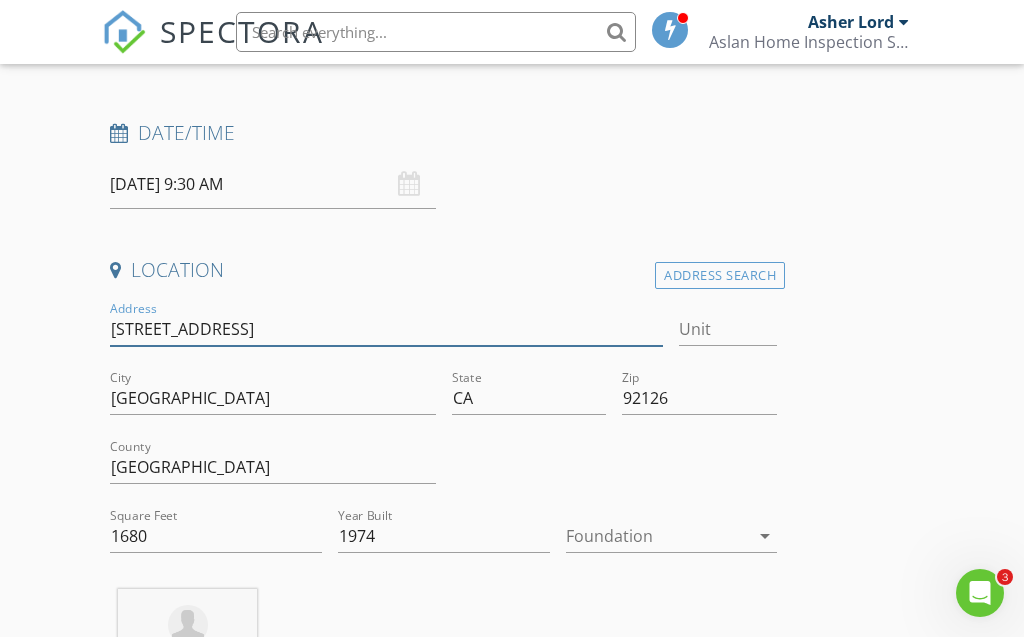 click on "[STREET_ADDRESS]" at bounding box center [386, 329] 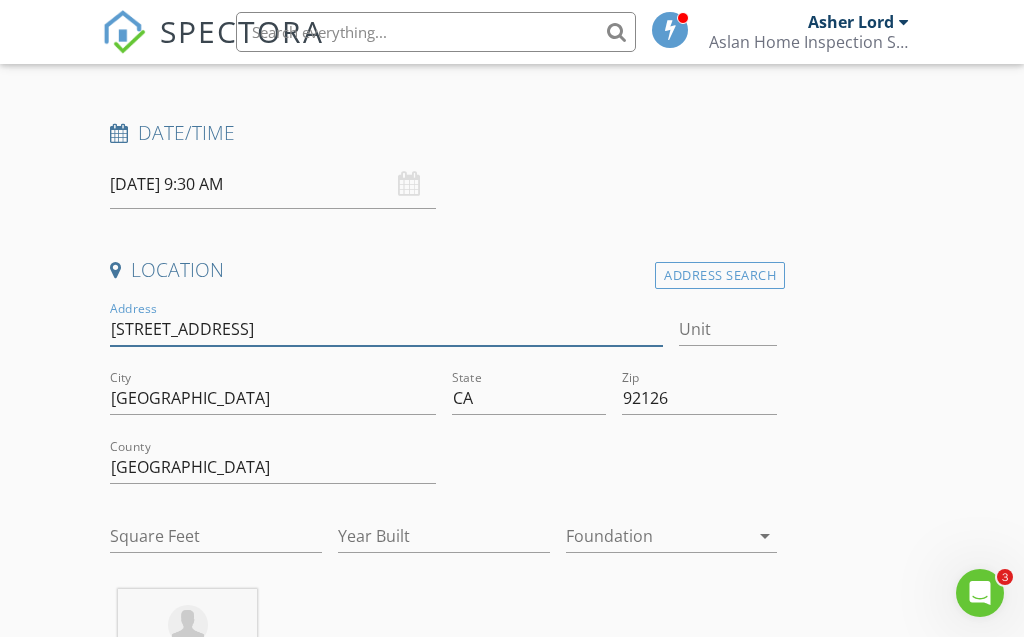 type on "1680" 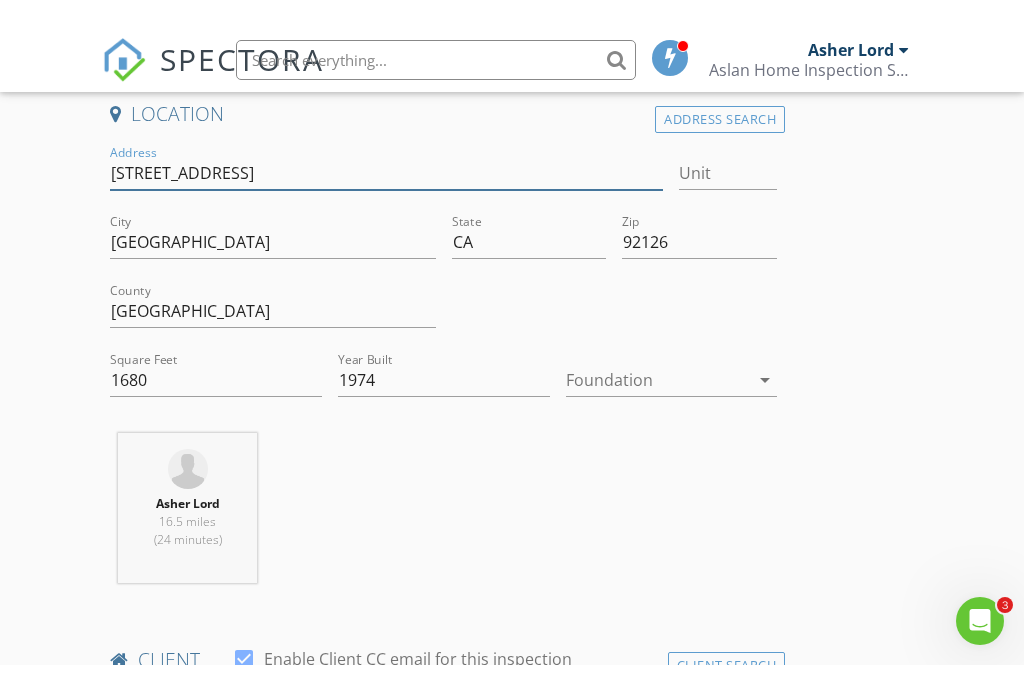 scroll, scrollTop: 547, scrollLeft: 0, axis: vertical 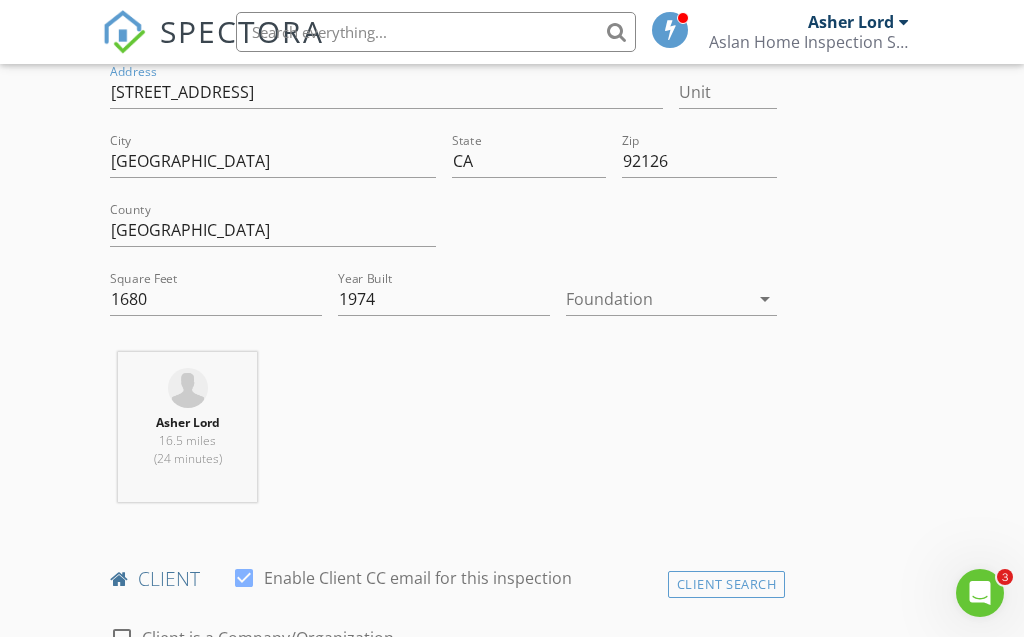 click on "arrow_drop_down" at bounding box center [765, 299] 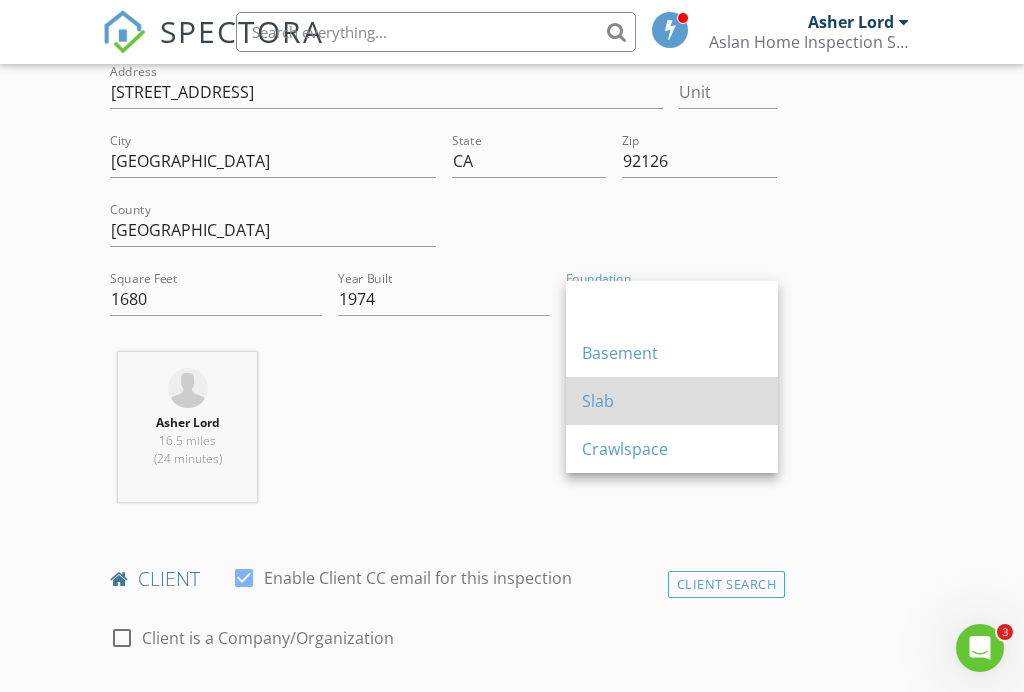 click on "Slab" at bounding box center (672, 401) 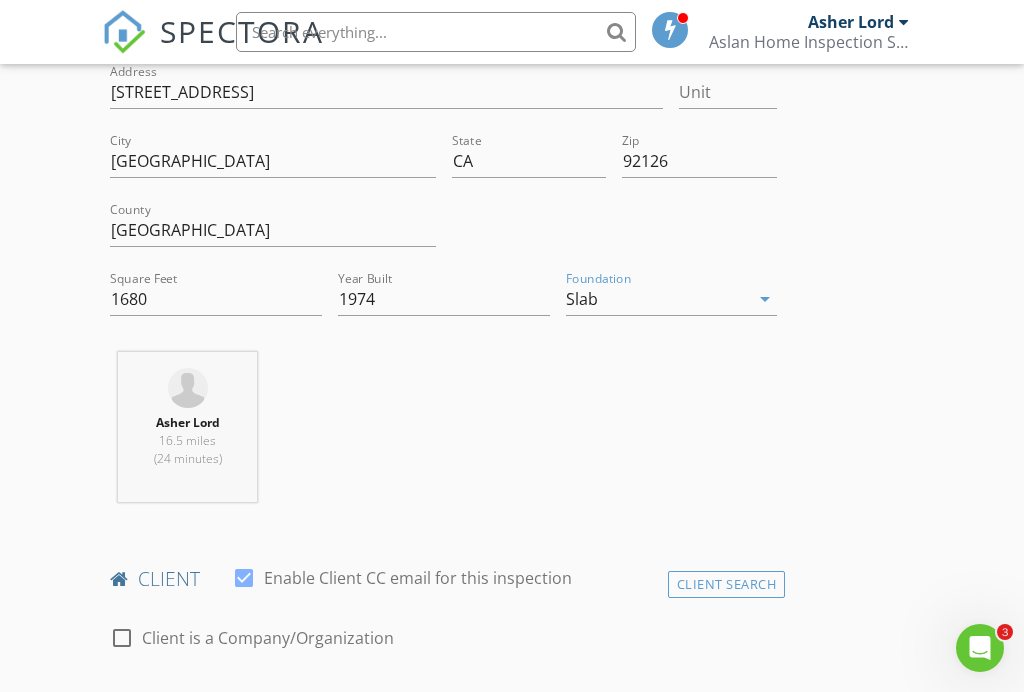 click on "INSPECTOR(S)
check_box   Asher Lord   PRIMARY   Asher Lord arrow_drop_down   check_box_outline_blank Asher Lord specifically requested
Date/Time
07/21/2025 9:30 AM
Location
Address Search       Address 8149 Calico St   Unit   City San Diego   State CA   Zip 92126   County San Diego     Square Feet 1680   Year Built 1974   Foundation Slab arrow_drop_down     Asher Lord     16.5 miles     (24 minutes)
client
check_box Enable Client CC email for this inspection   Client Search     check_box_outline_blank Client is a Company/Organization     First Name   Last Name   Email   CC Email   Phone           Notes   Private Notes
ADD ADDITIONAL client
SERVICES
check_box_outline_blank   Residential Home Inspection   House check_box_outline_blank   Swimming Pool   check_box_outline_blank" at bounding box center (511, 1365) 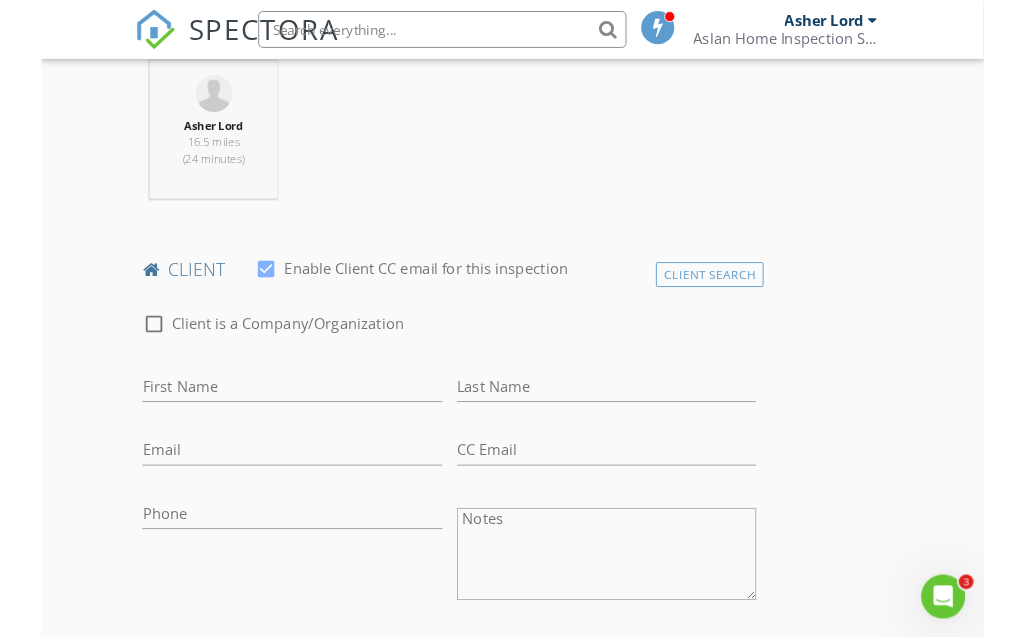 scroll, scrollTop: 836, scrollLeft: 0, axis: vertical 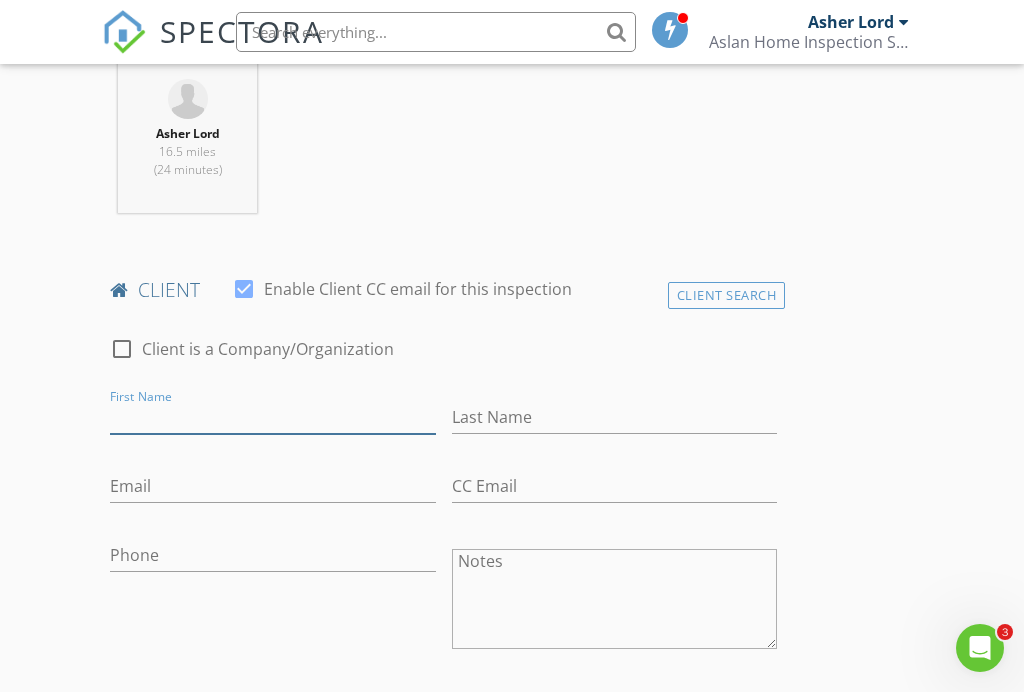 click on "First Name" at bounding box center [272, 417] 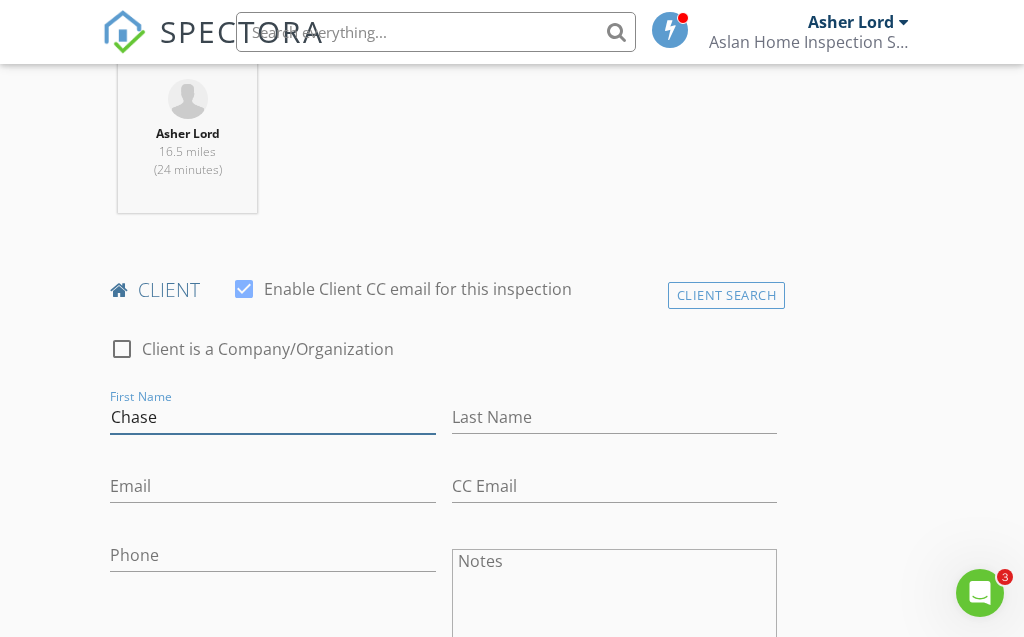 type on "Chase" 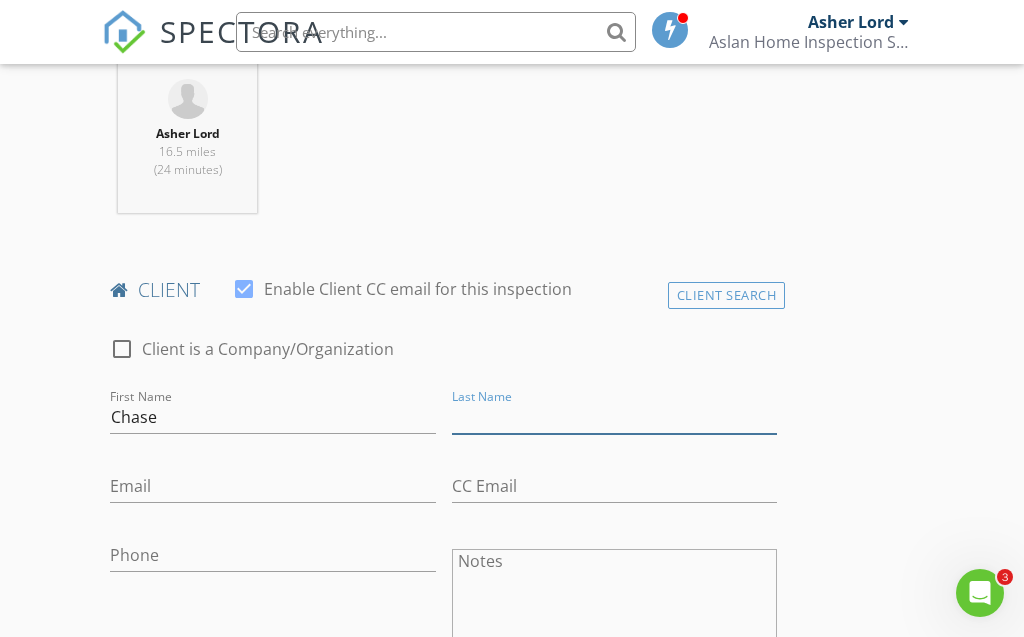 click on "Last Name" at bounding box center [614, 417] 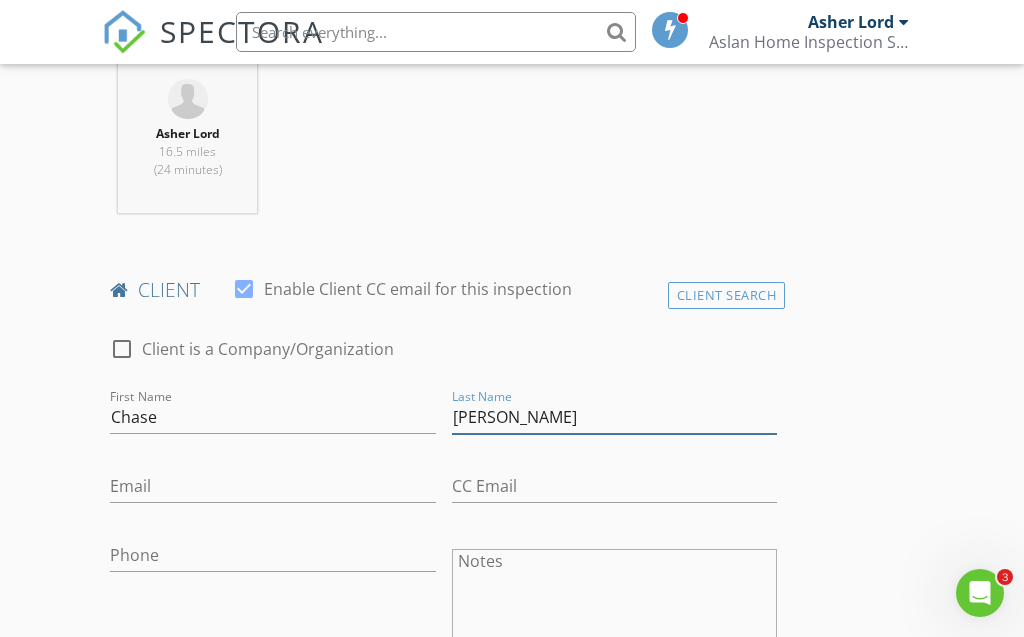 type on "[PERSON_NAME]" 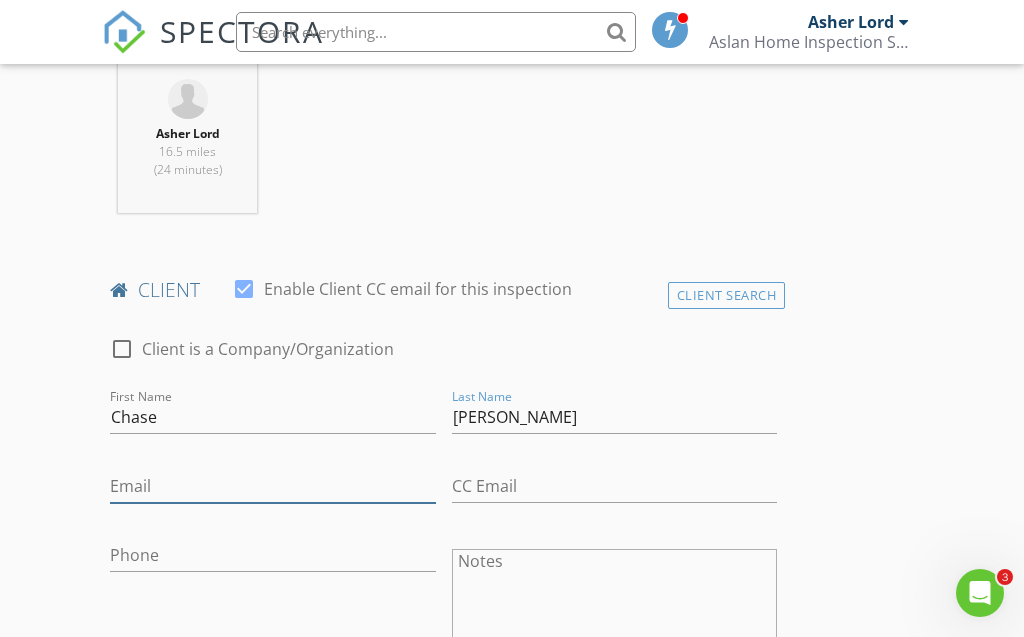 click on "Email" at bounding box center (272, 486) 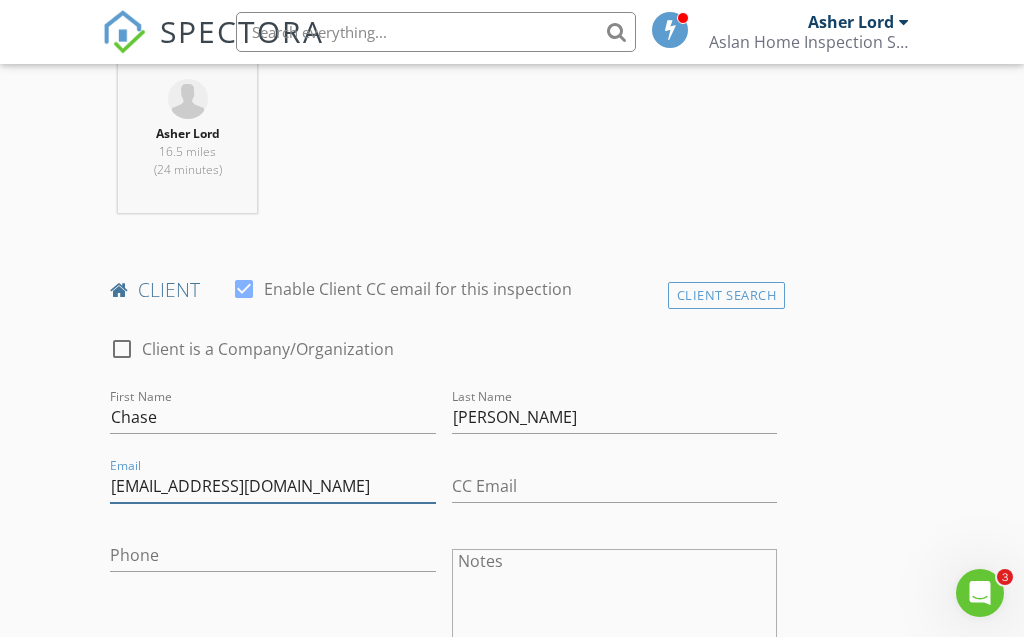 click on "[EMAIL_ADDRESS][DOMAIN_NAME]" at bounding box center [272, 486] 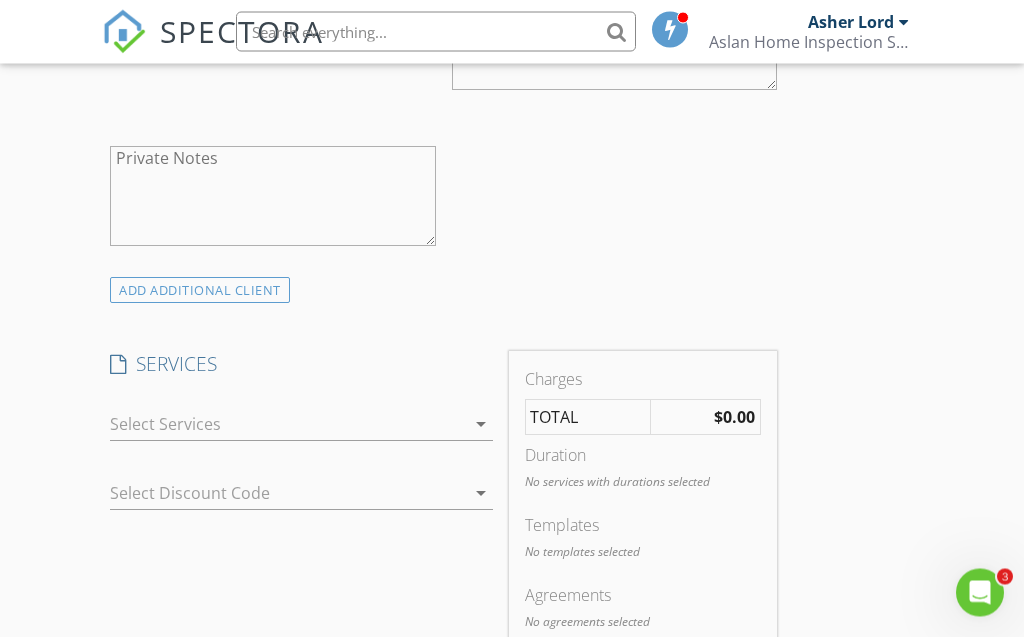 scroll, scrollTop: 1413, scrollLeft: 0, axis: vertical 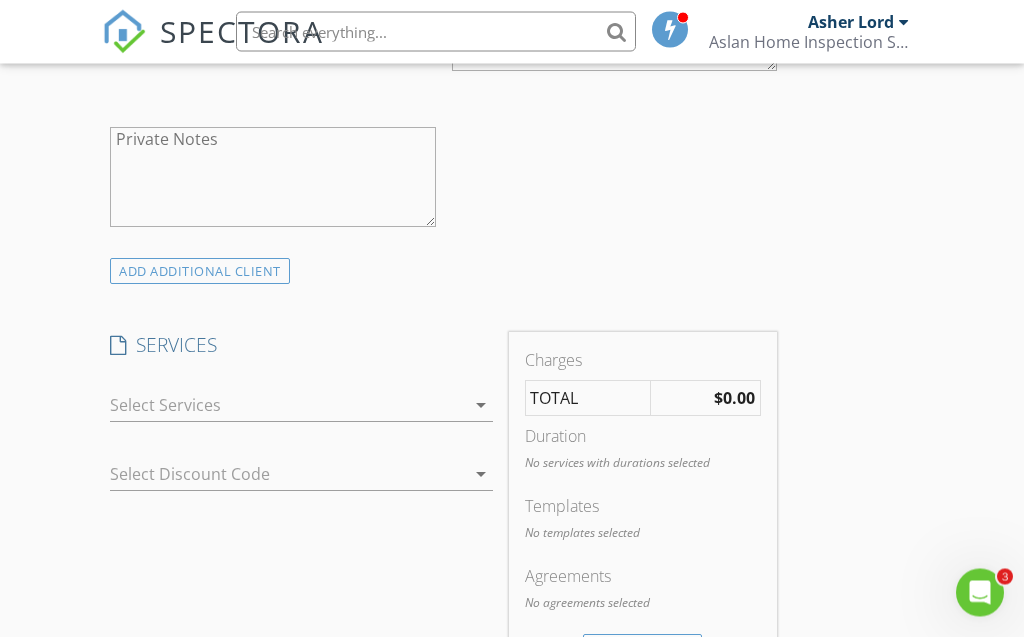 type on "[EMAIL_ADDRESS][DOMAIN_NAME]" 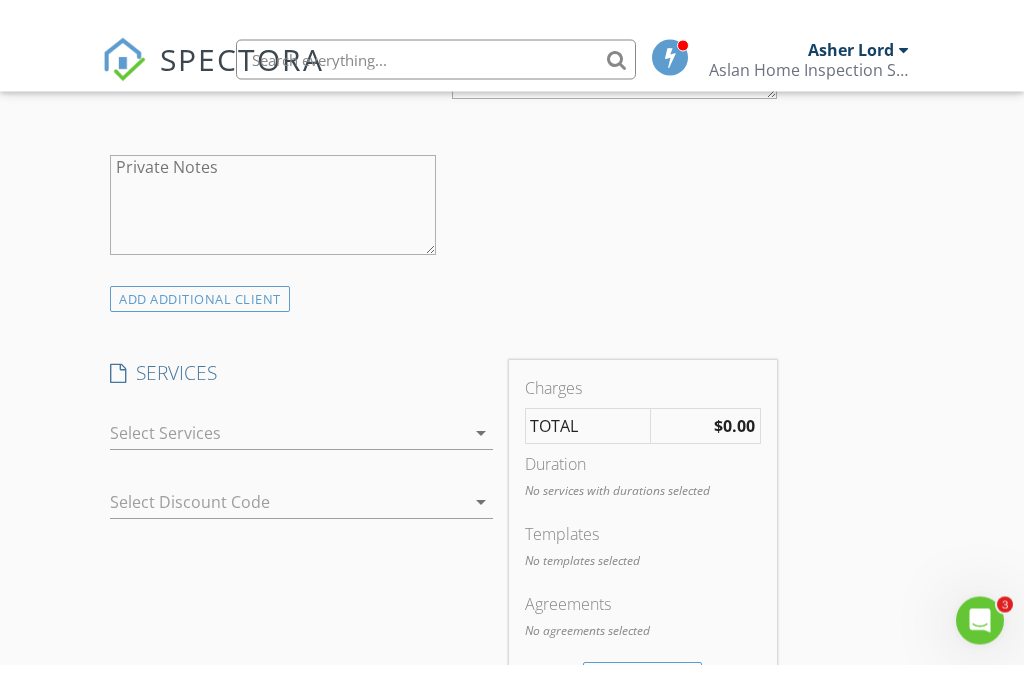 scroll, scrollTop: 1414, scrollLeft: 0, axis: vertical 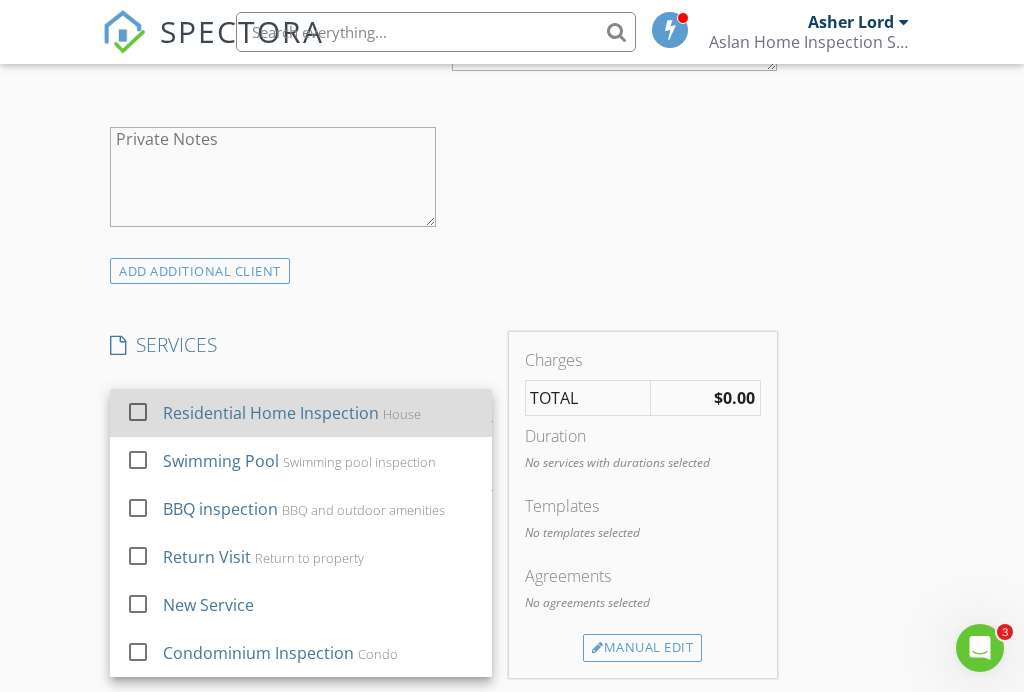 click on "Residential Home Inspection   House" at bounding box center [320, 413] 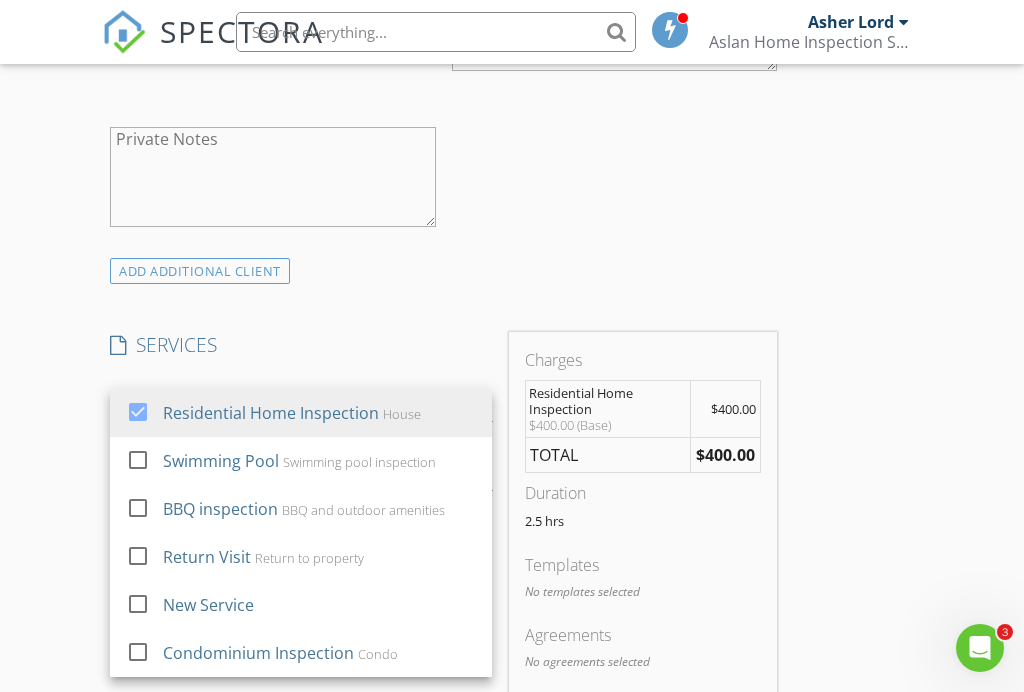 click on "SERVICES" at bounding box center [301, 345] 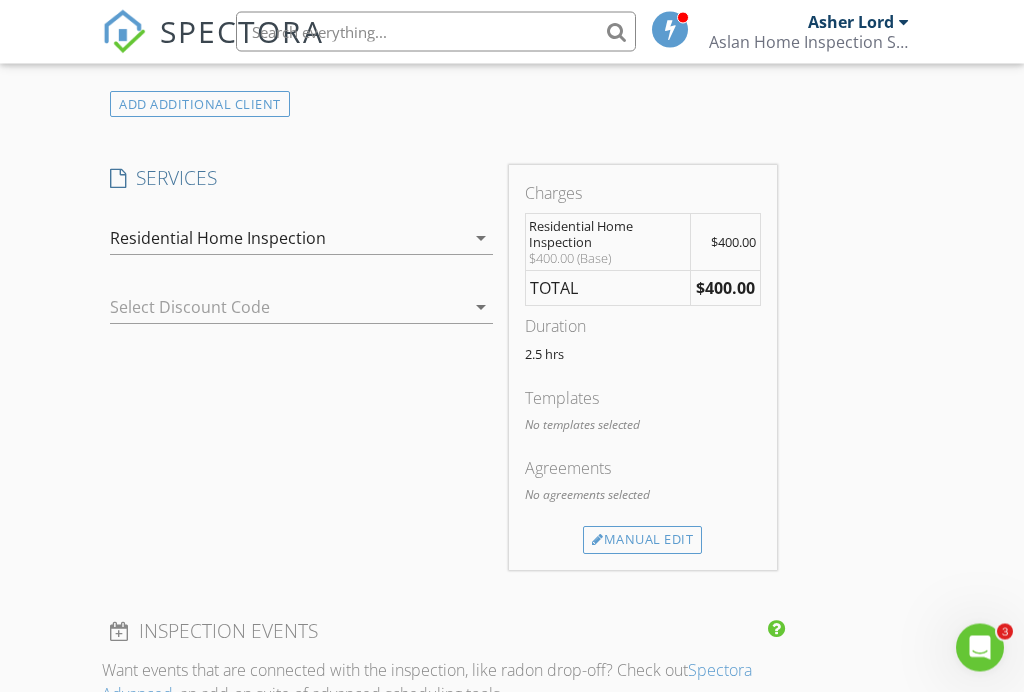 scroll, scrollTop: 1582, scrollLeft: 0, axis: vertical 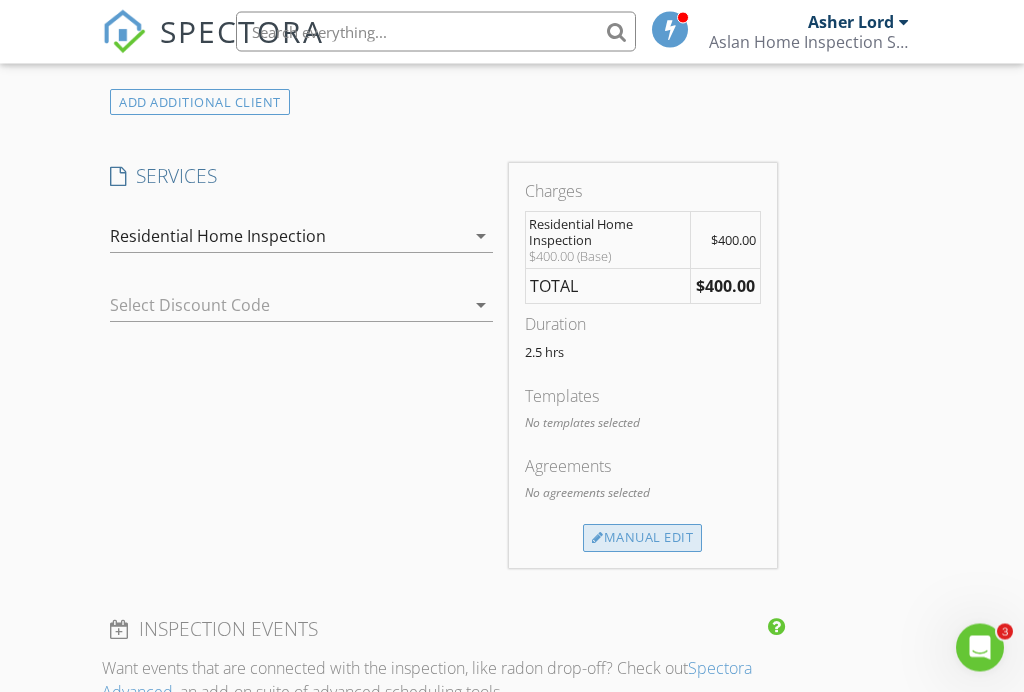 click on "Manual Edit" at bounding box center [642, 539] 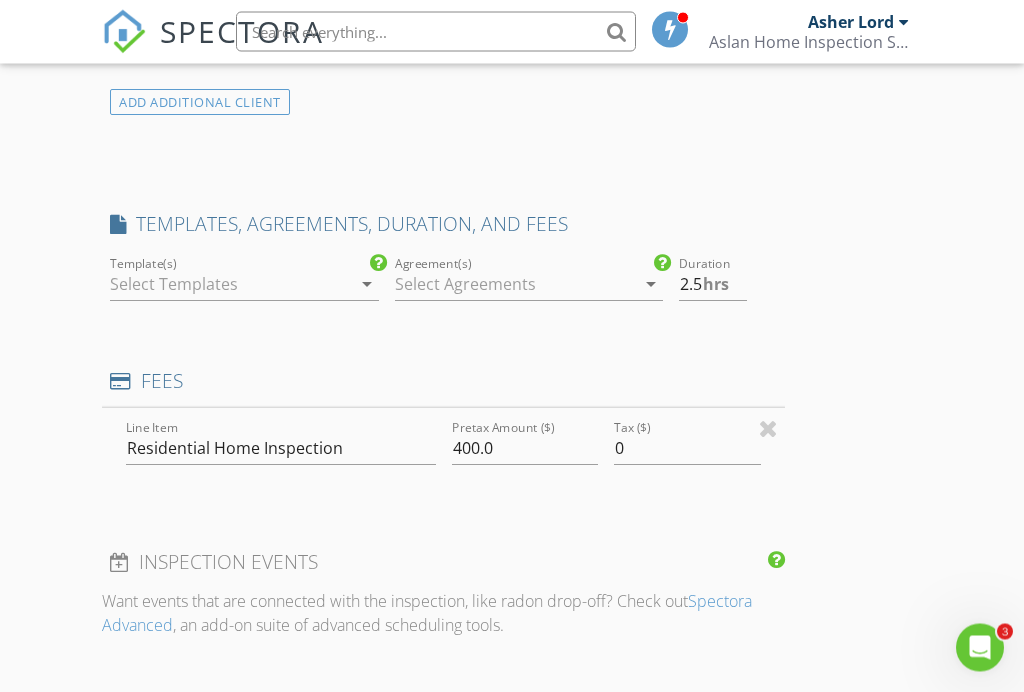 scroll, scrollTop: 1583, scrollLeft: 0, axis: vertical 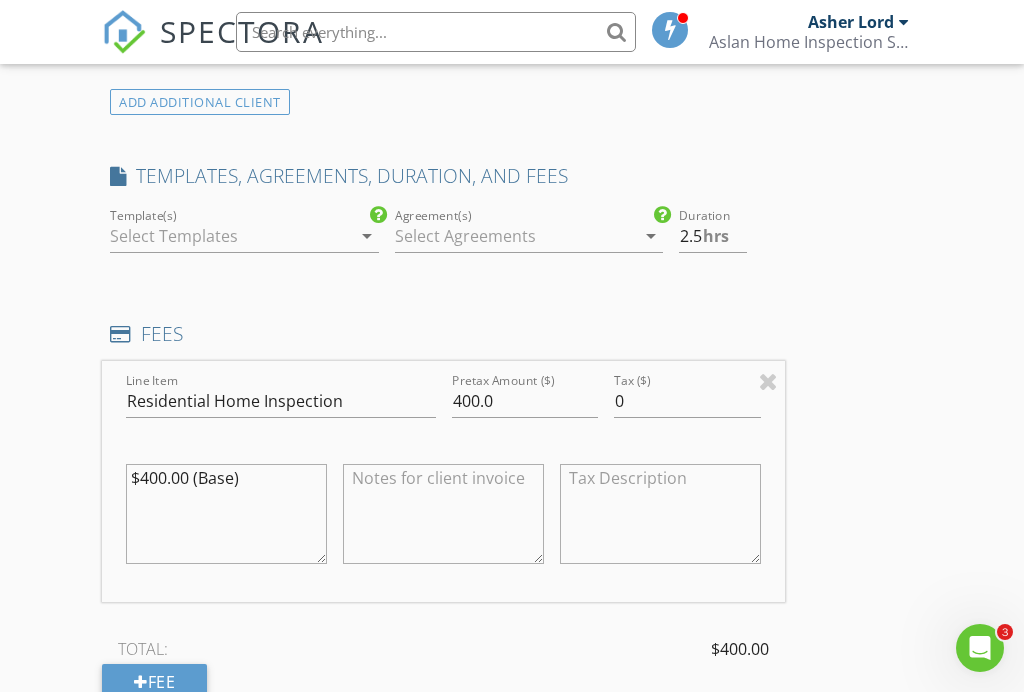 click on "arrow_drop_down" at bounding box center (367, 236) 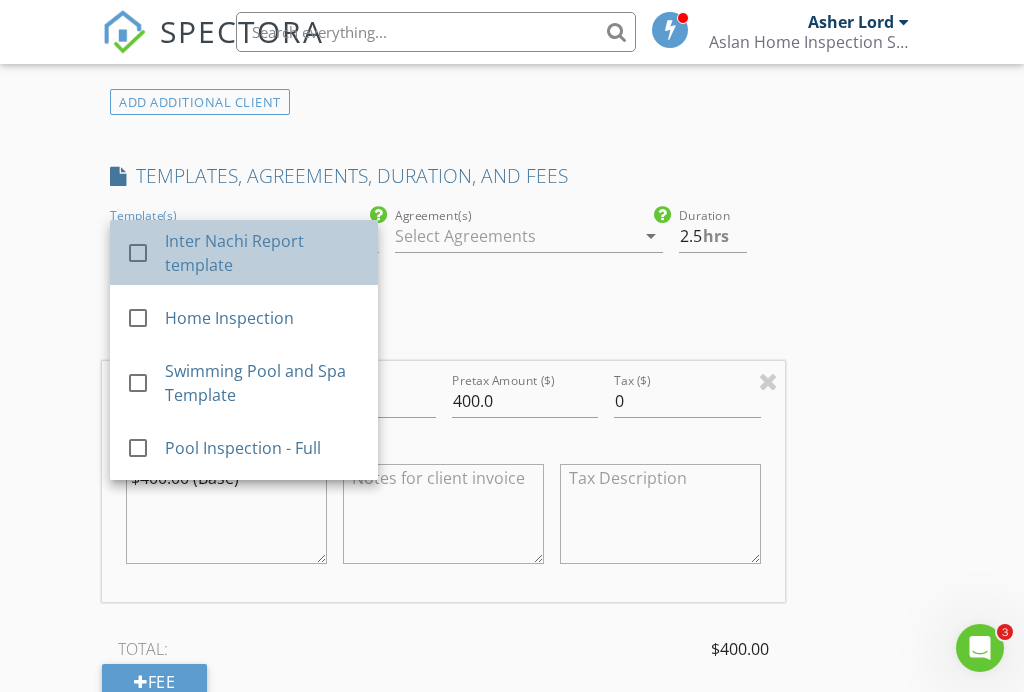 click on "Inter Nachi Report template" at bounding box center [264, 252] 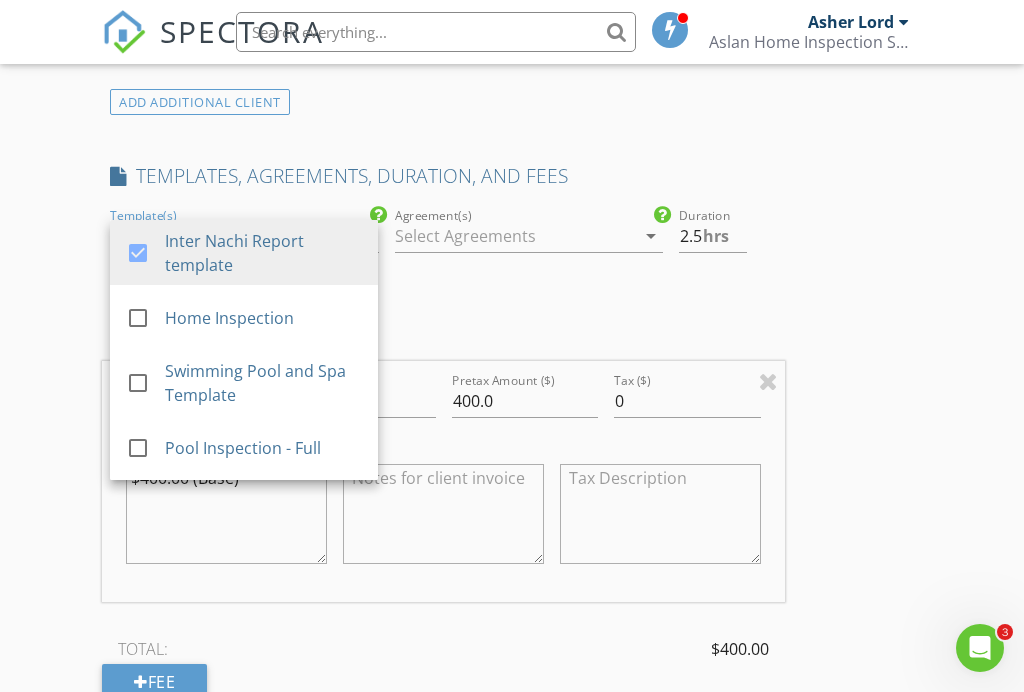 click at bounding box center (515, 236) 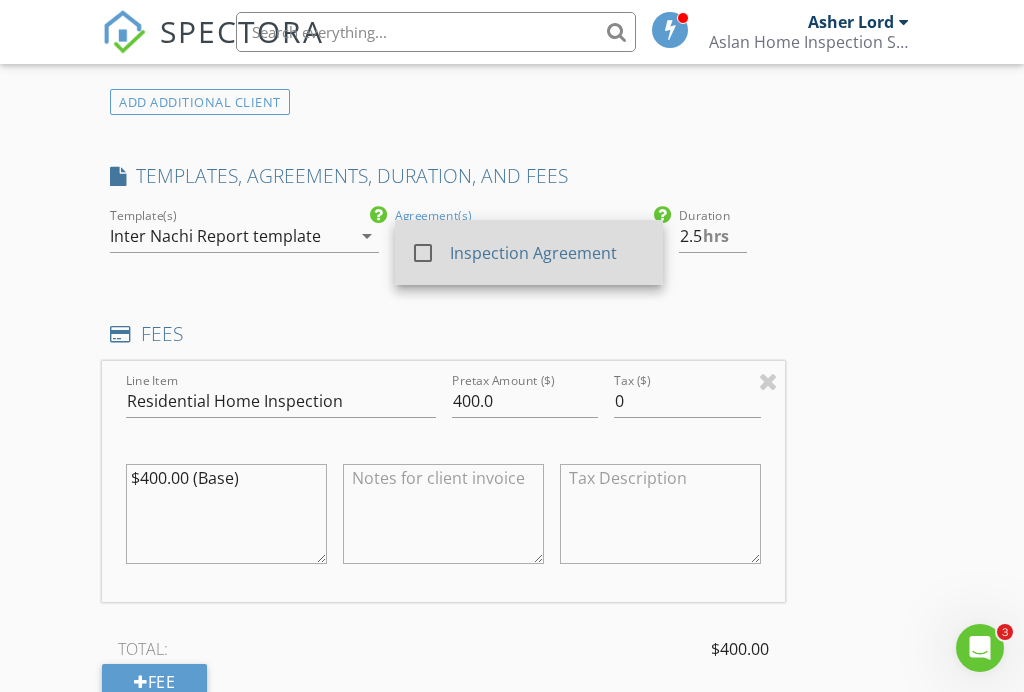 click on "Inspection Agreement" at bounding box center [548, 252] 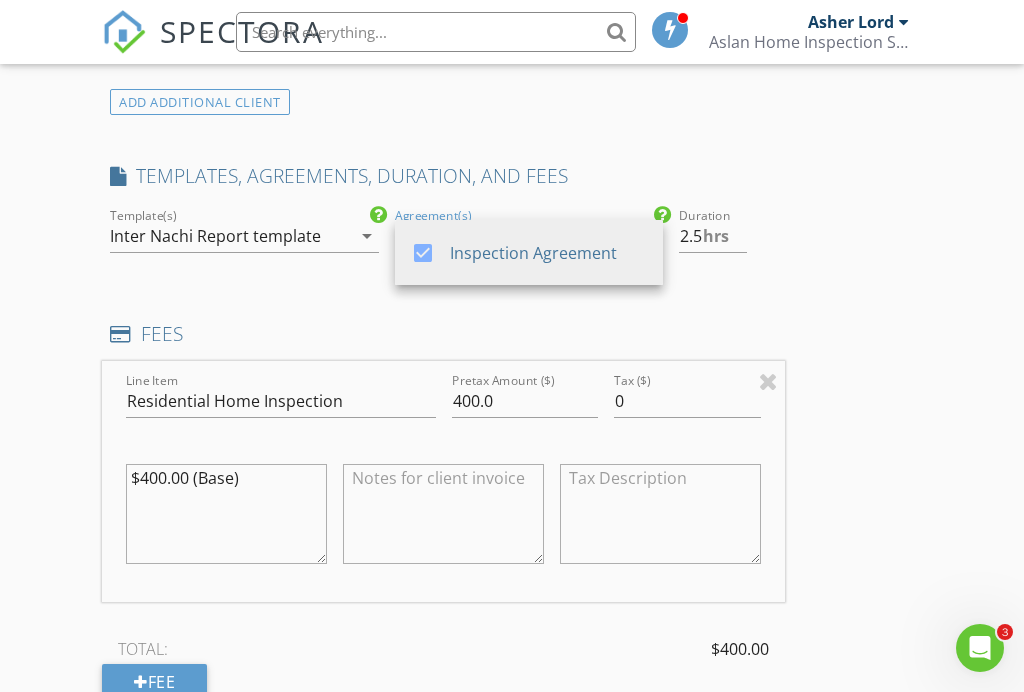 click on "INSPECTOR(S)
check_box   Asher Lord   PRIMARY   Asher Lord arrow_drop_down   check_box_outline_blank Asher Lord specifically requested
Date/Time
07/21/2025 9:30 AM
Location
Address Search       Address 8149 Calico St   Unit   City San Diego   State CA   Zip 92126   County San Diego     Square Feet 1680   Year Built 1974   Foundation Slab arrow_drop_down     Asher Lord     16.5 miles     (24 minutes)
client
check_box Enable Client CC email for this inspection   Client Search     check_box_outline_blank Client is a Company/Organization     First Name Chase   Last Name Bennett   Email bennettchase20@gmail.com   CC Email   Phone           Notes   Private Notes
ADD ADDITIONAL client
SERVICES
check_box   Residential Home Inspection   House check_box_outline_blank   Swimming Pool" at bounding box center [443, 380] 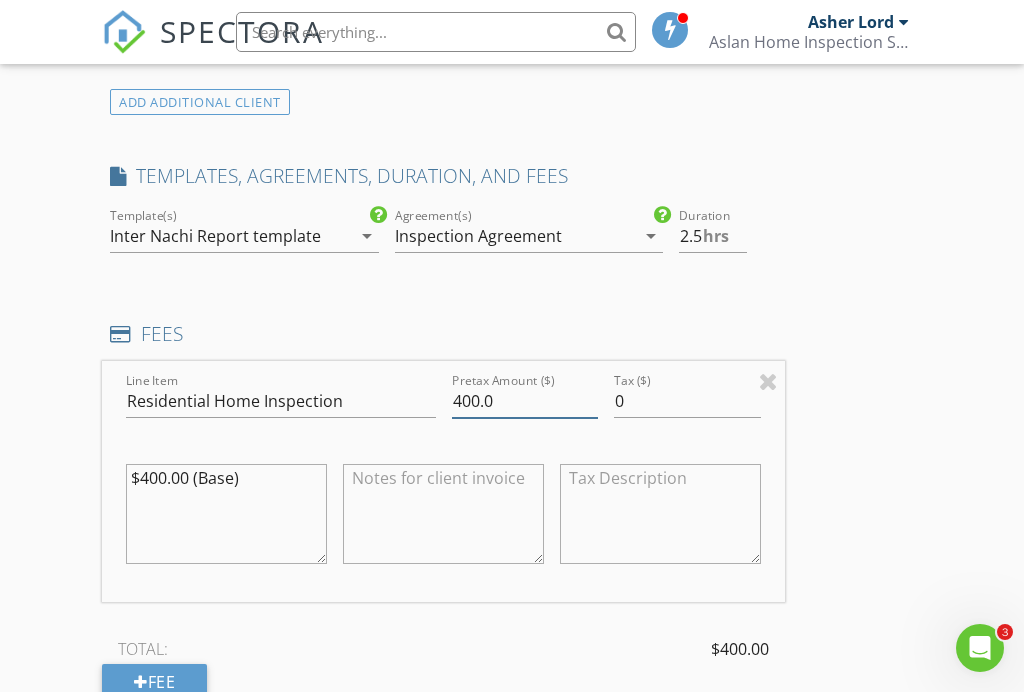click on "400.0" at bounding box center [525, 401] 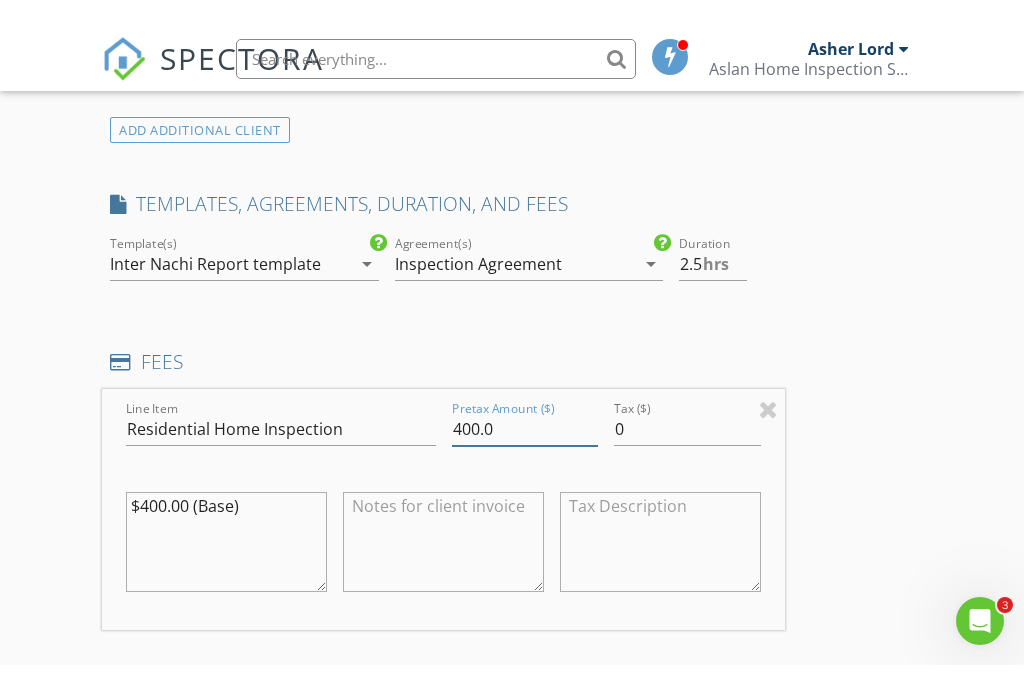 scroll, scrollTop: 1583, scrollLeft: 0, axis: vertical 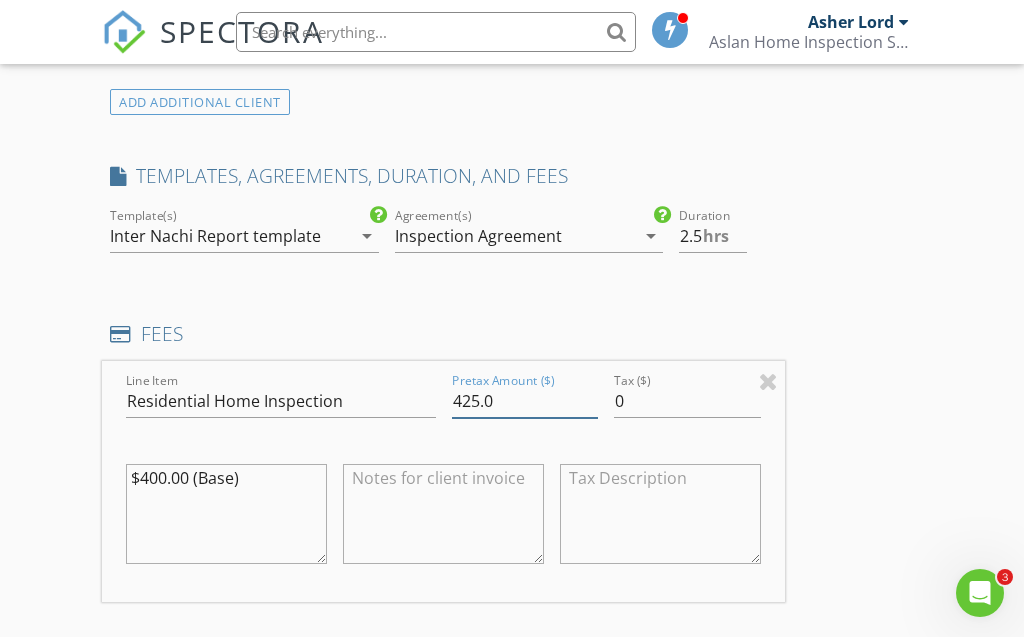 type on "425.0" 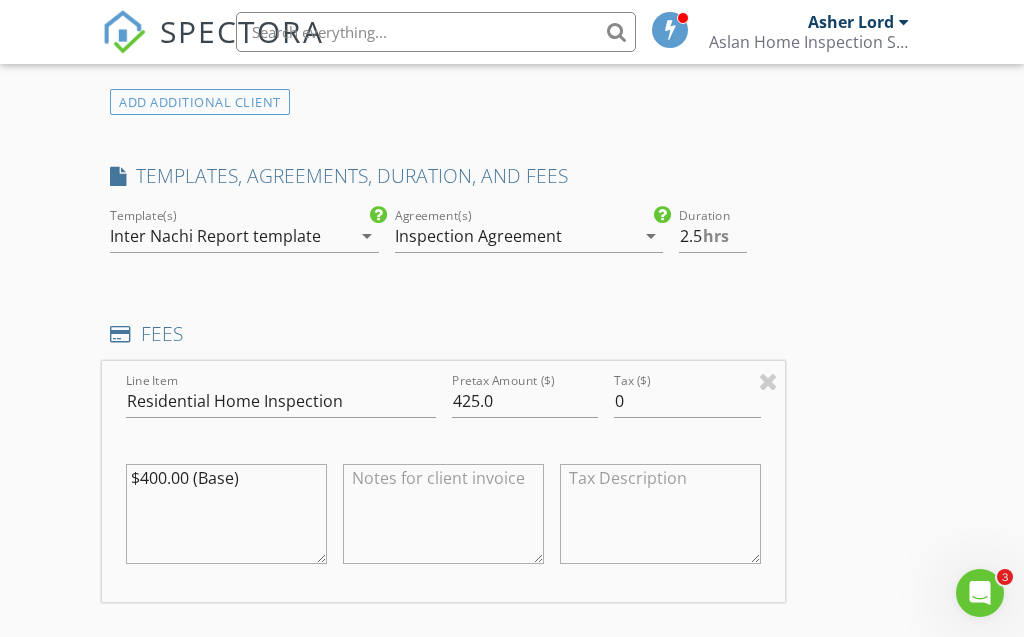 click on "INSPECTOR(S)
check_box   Asher Lord   PRIMARY   Asher Lord arrow_drop_down   check_box_outline_blank Asher Lord specifically requested
Date/Time
07/21/2025 9:30 AM
Location
Address Search       Address 8149 Calico St   Unit   City San Diego   State CA   Zip 92126   County San Diego     Square Feet 1680   Year Built 1974   Foundation Slab arrow_drop_down     Asher Lord     16.5 miles     (24 minutes)
client
check_box Enable Client CC email for this inspection   Client Search     check_box_outline_blank Client is a Company/Organization     First Name Chase   Last Name Bennett   Email bennettchase20@gmail.com   CC Email   Phone           Notes   Private Notes
ADD ADDITIONAL client
SERVICES
check_box   Residential Home Inspection   House check_box_outline_blank   Swimming Pool" at bounding box center (443, 380) 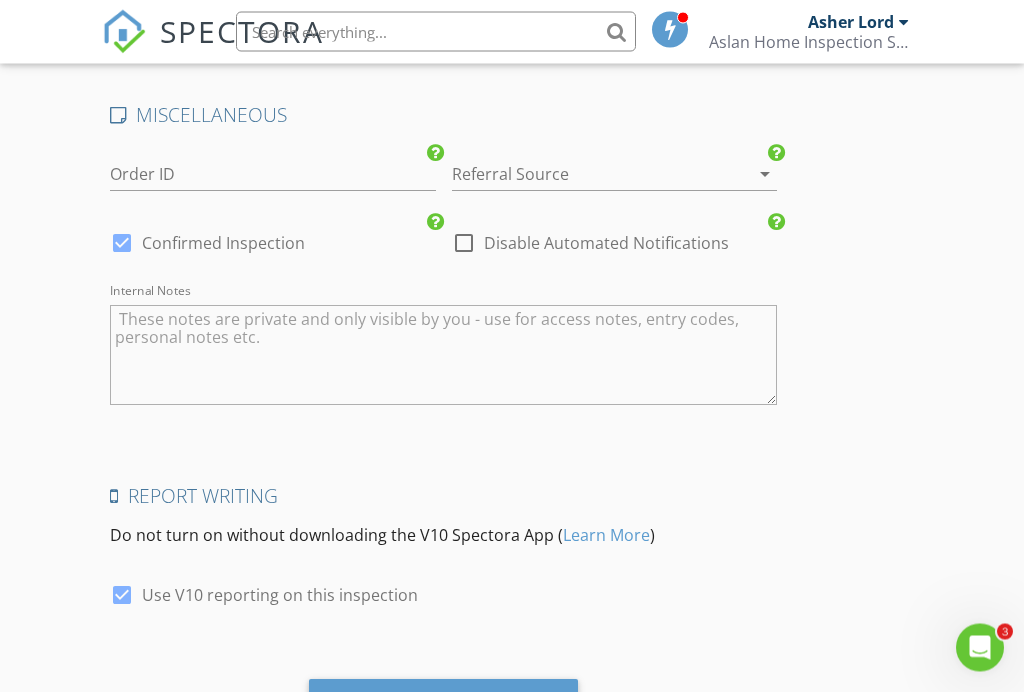 scroll, scrollTop: 3116, scrollLeft: 0, axis: vertical 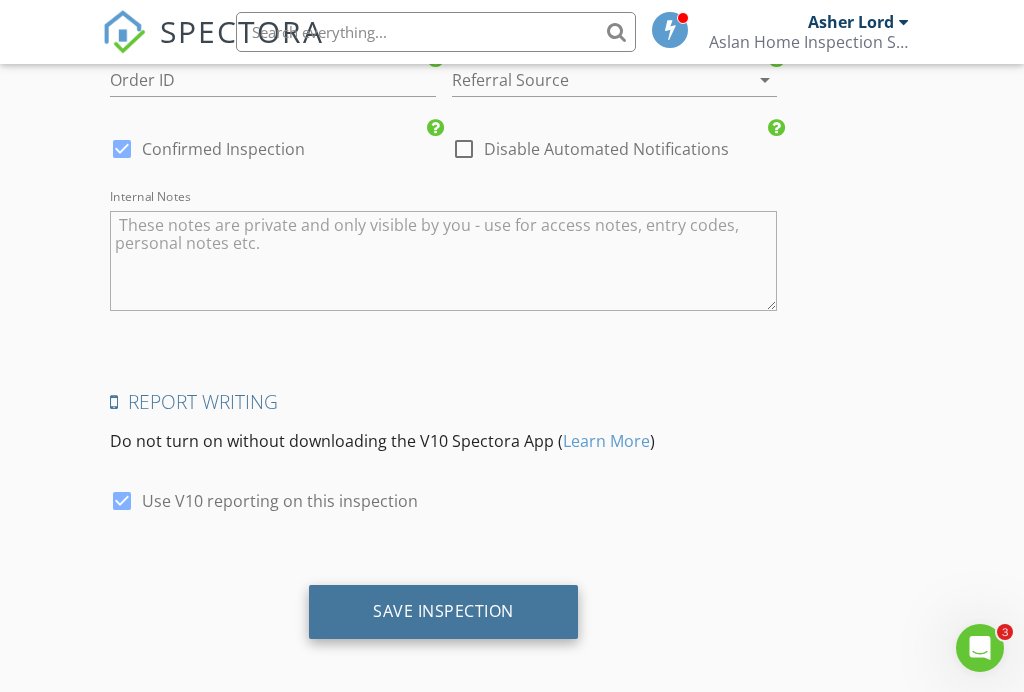 click on "Save Inspection" at bounding box center (443, 611) 